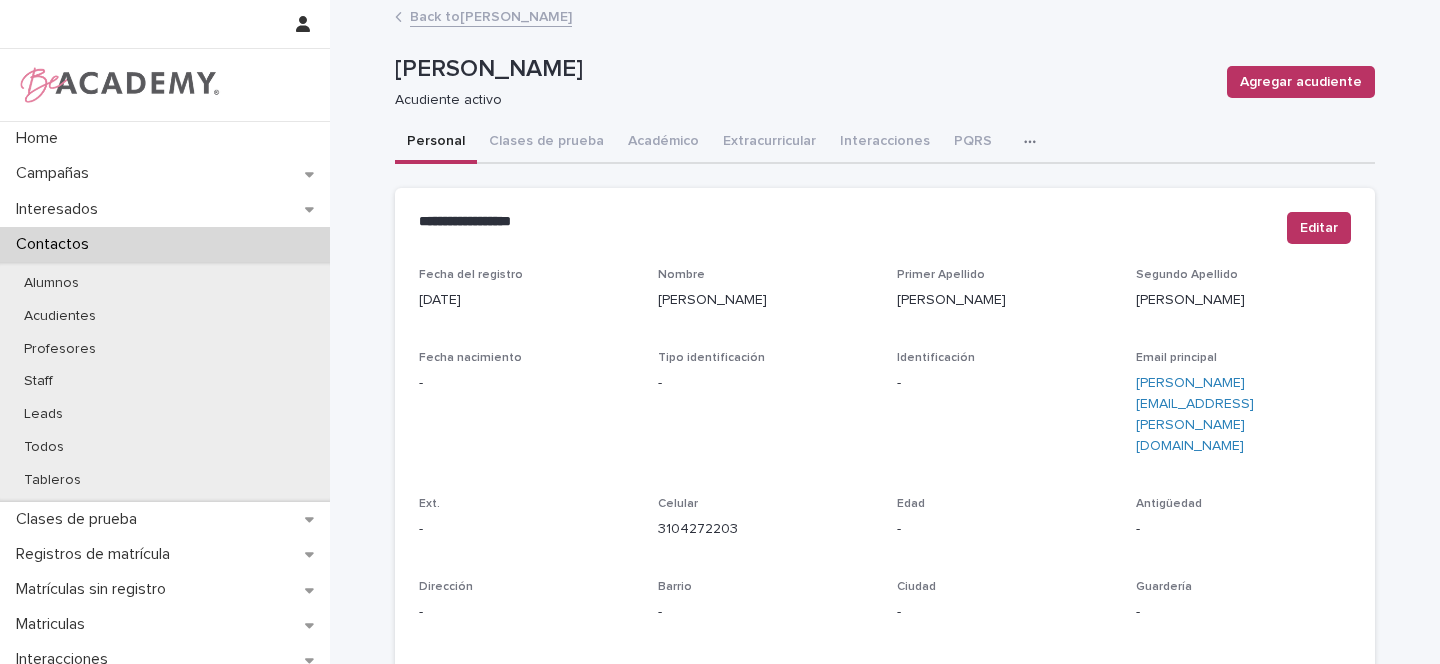 scroll, scrollTop: 0, scrollLeft: 0, axis: both 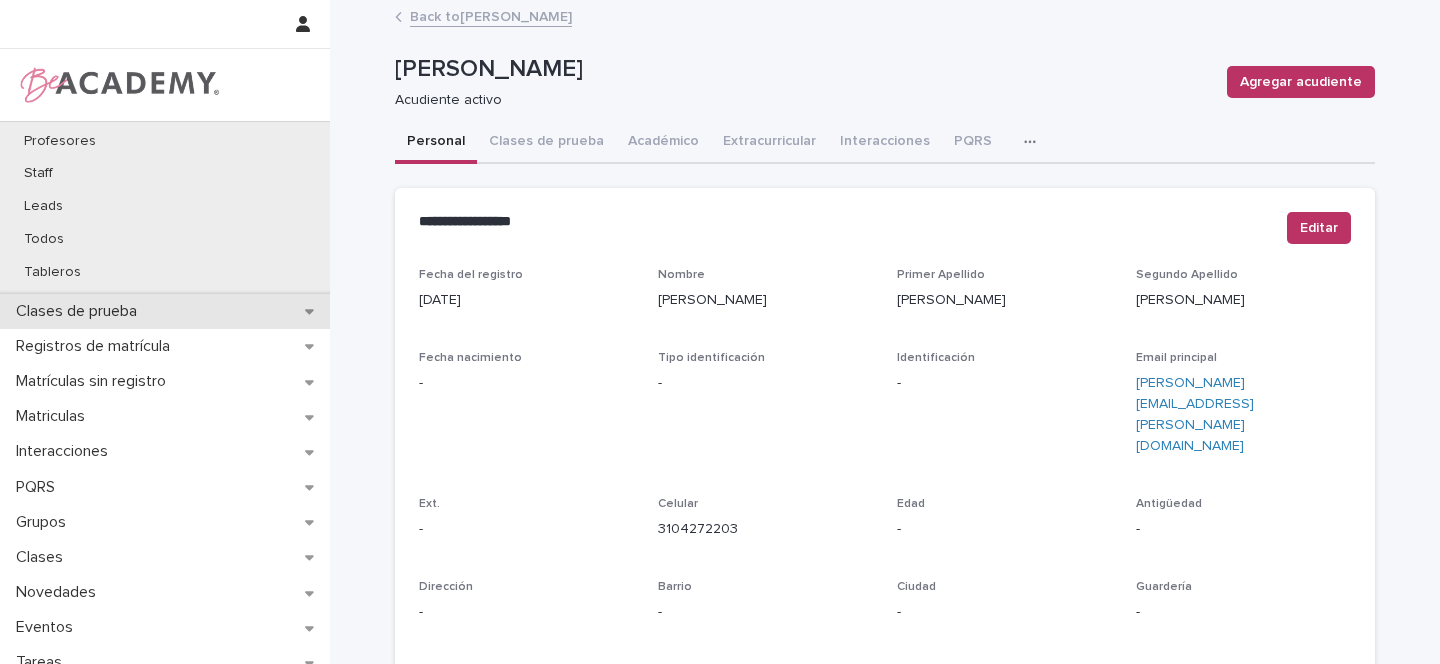 click 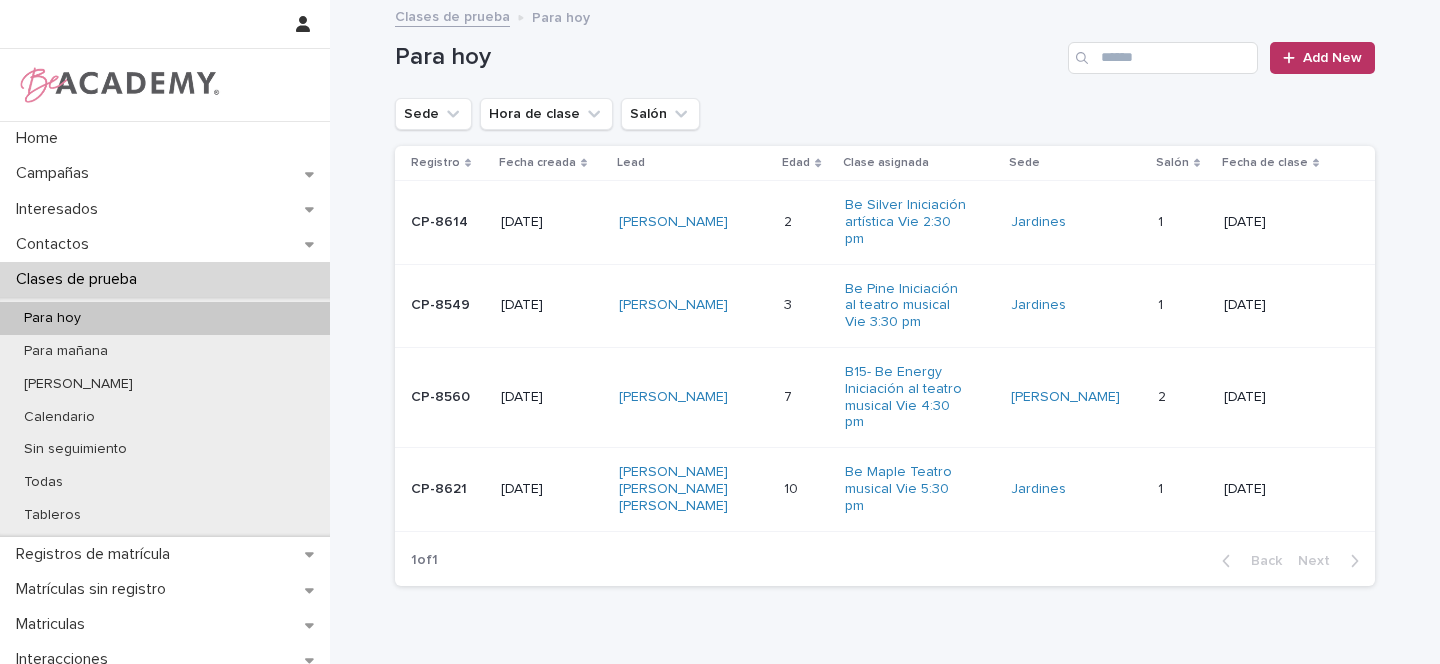 click on "Mariana Ramirez Cortes" at bounding box center (694, 397) 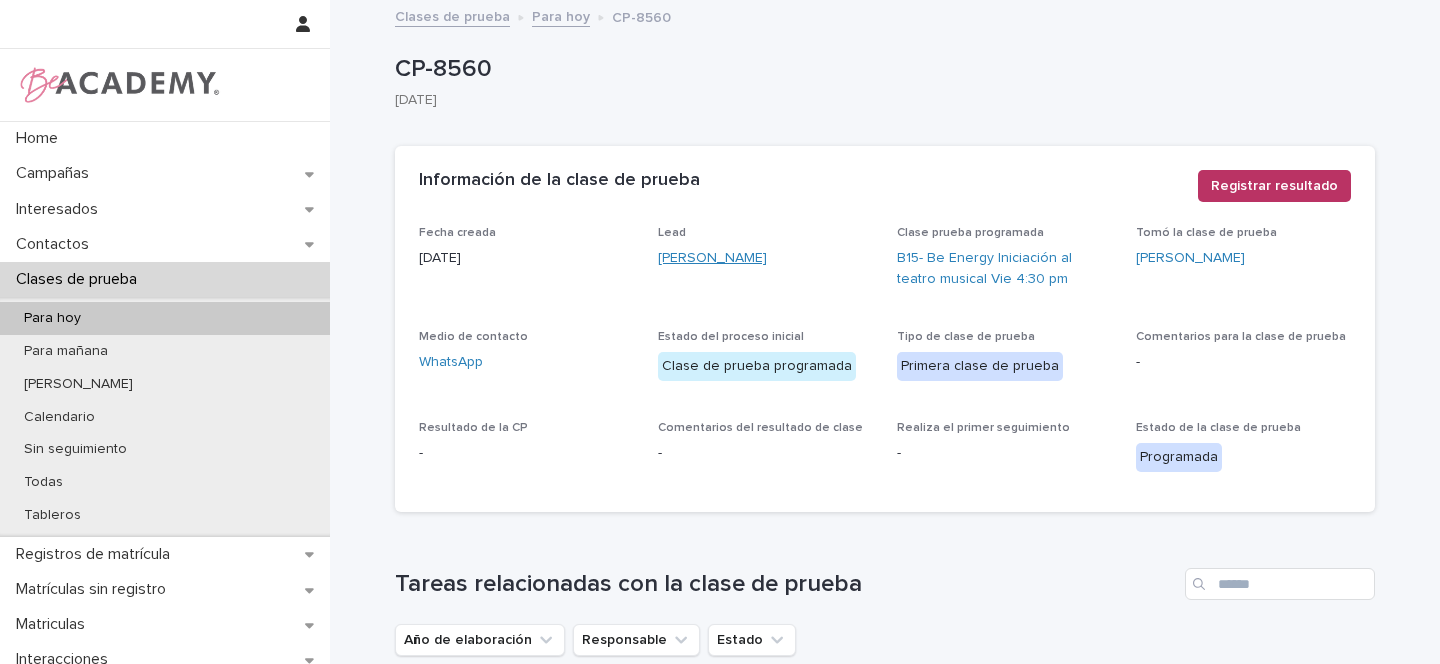 click on "Mariana Ramirez Cortes" at bounding box center (712, 258) 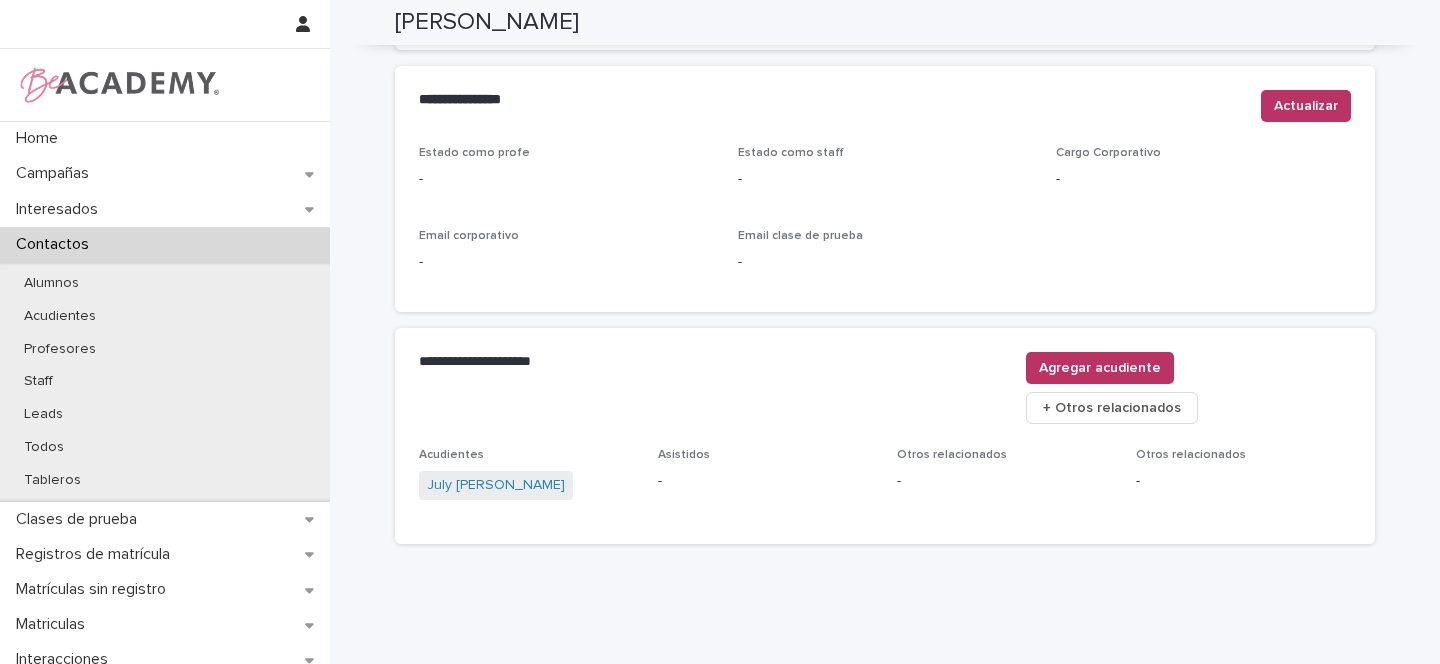 scroll, scrollTop: 824, scrollLeft: 0, axis: vertical 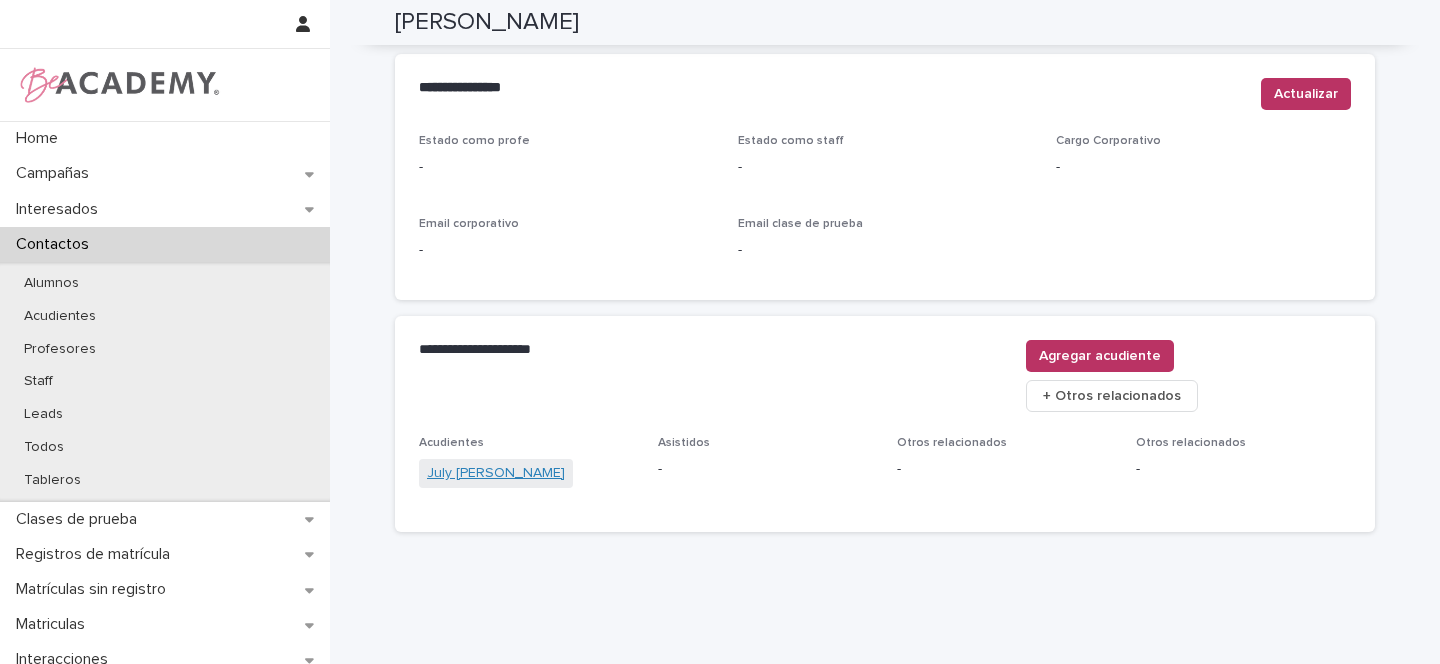 click on "July Cortes Bernal" at bounding box center [496, 473] 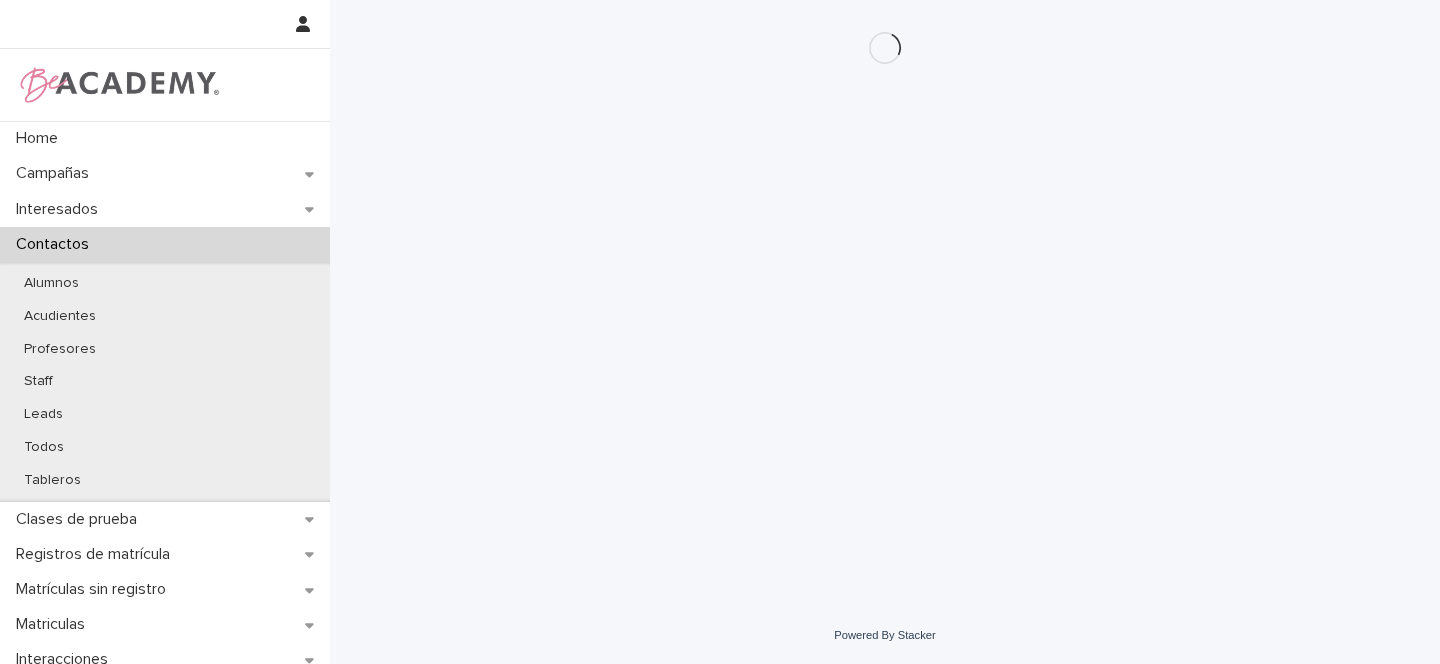 scroll, scrollTop: 0, scrollLeft: 0, axis: both 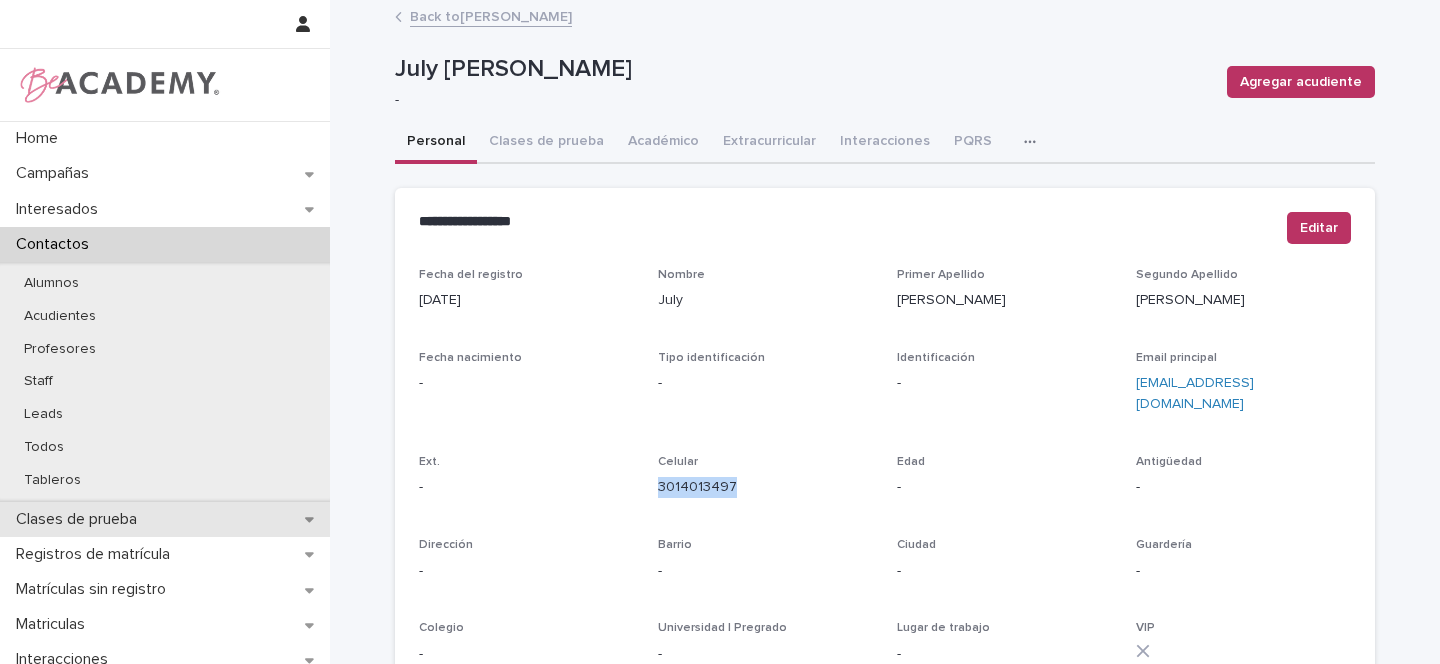 click on "Clases de prueba" at bounding box center (165, 519) 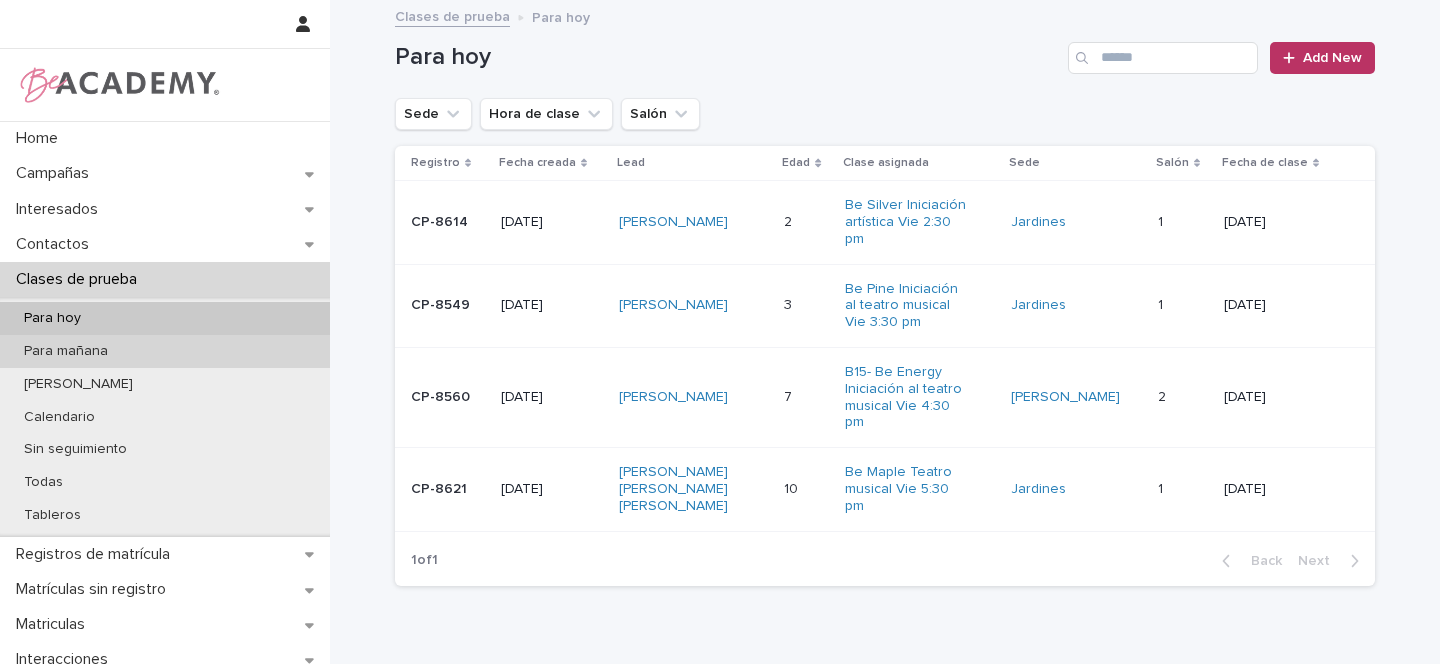 click on "Para mañana" at bounding box center (66, 351) 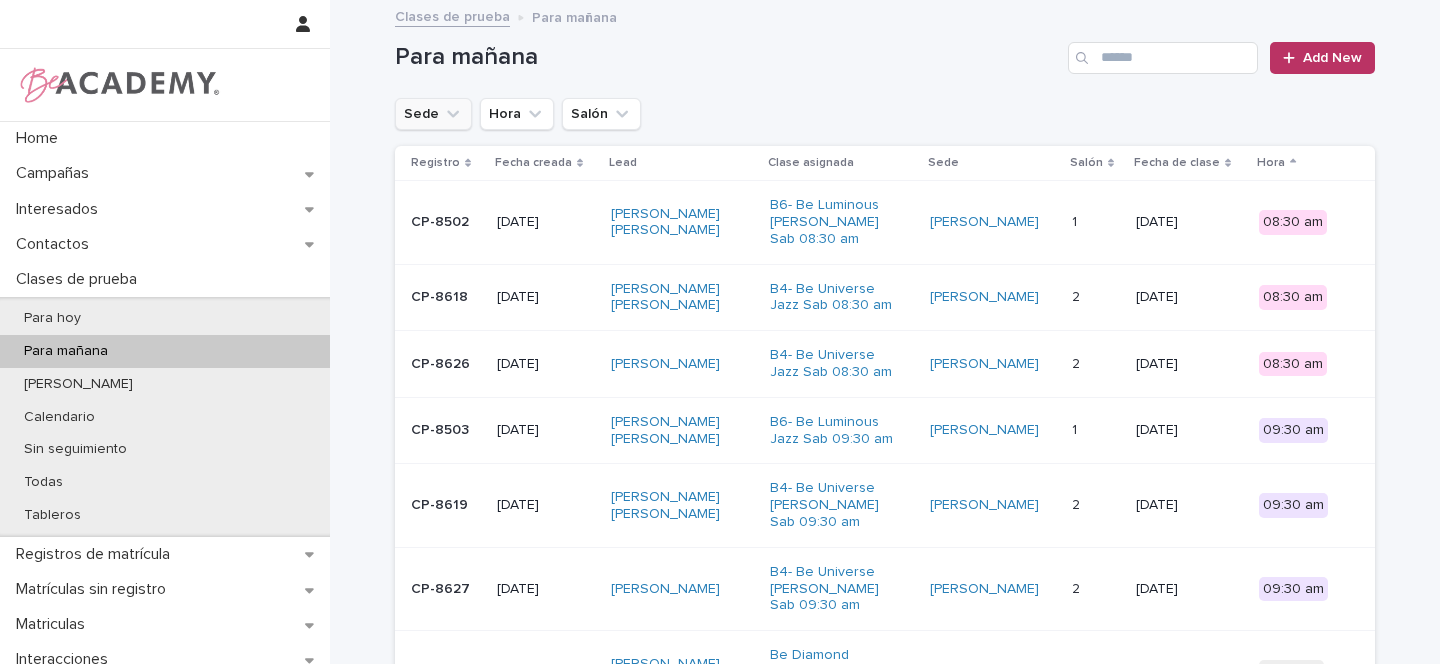 click 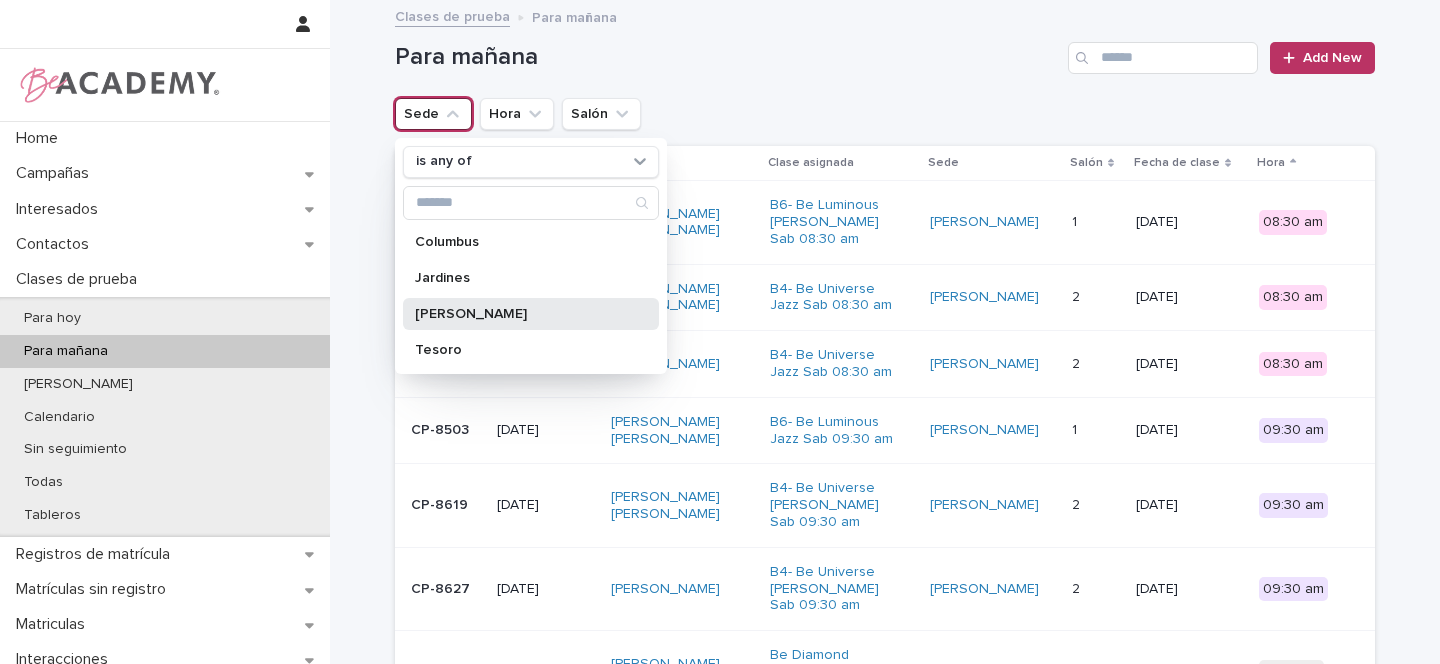 click on "[PERSON_NAME]" at bounding box center (521, 314) 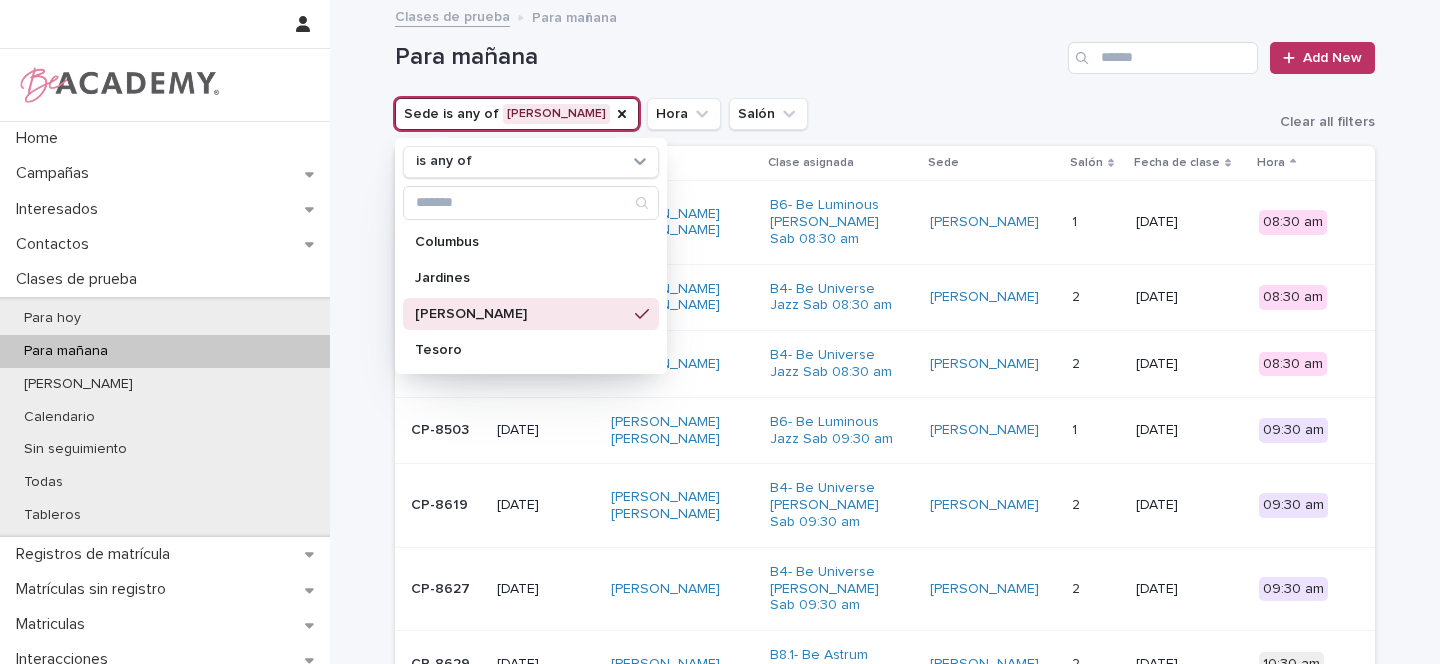 click on "Sede is any of Rosales is any of Columbus Jardines Rosales Tesoro Hora Salón Clear all filters" at bounding box center [885, 114] 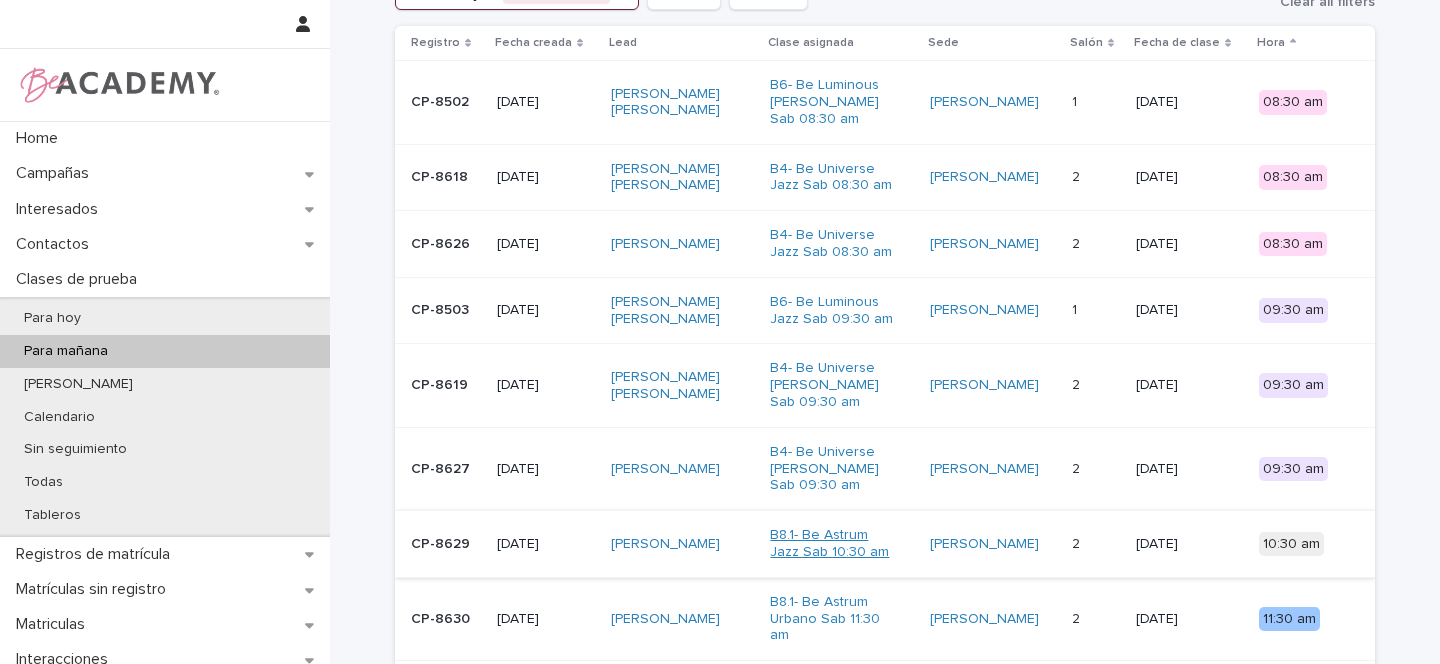 scroll, scrollTop: 344, scrollLeft: 0, axis: vertical 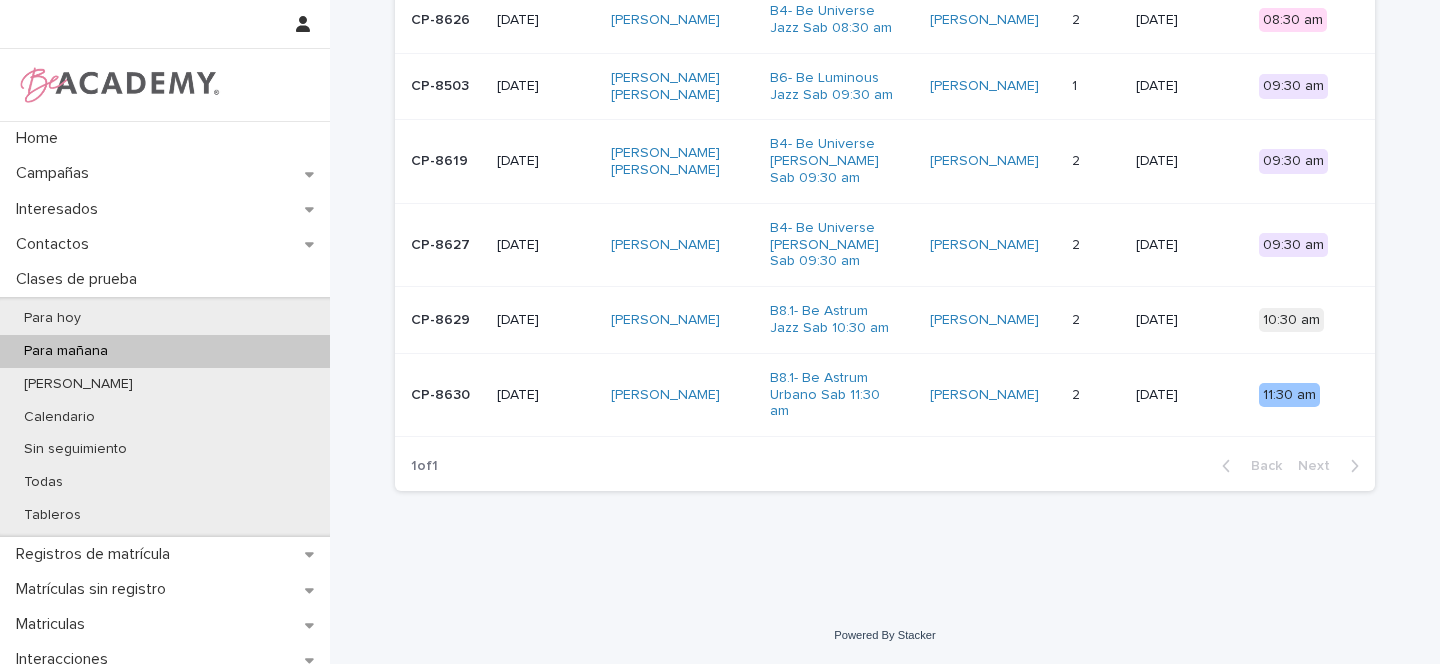 click on "Luciana Quintero Lopez" at bounding box center (683, 320) 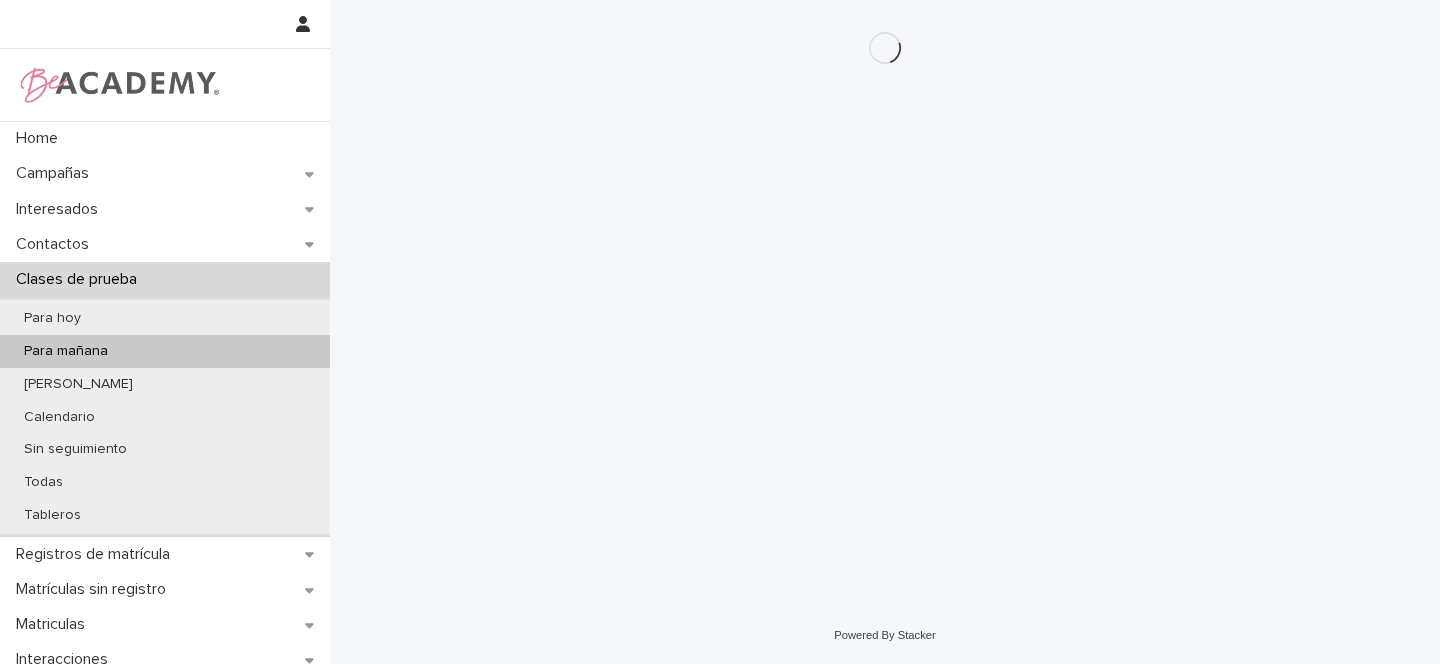 scroll, scrollTop: 0, scrollLeft: 0, axis: both 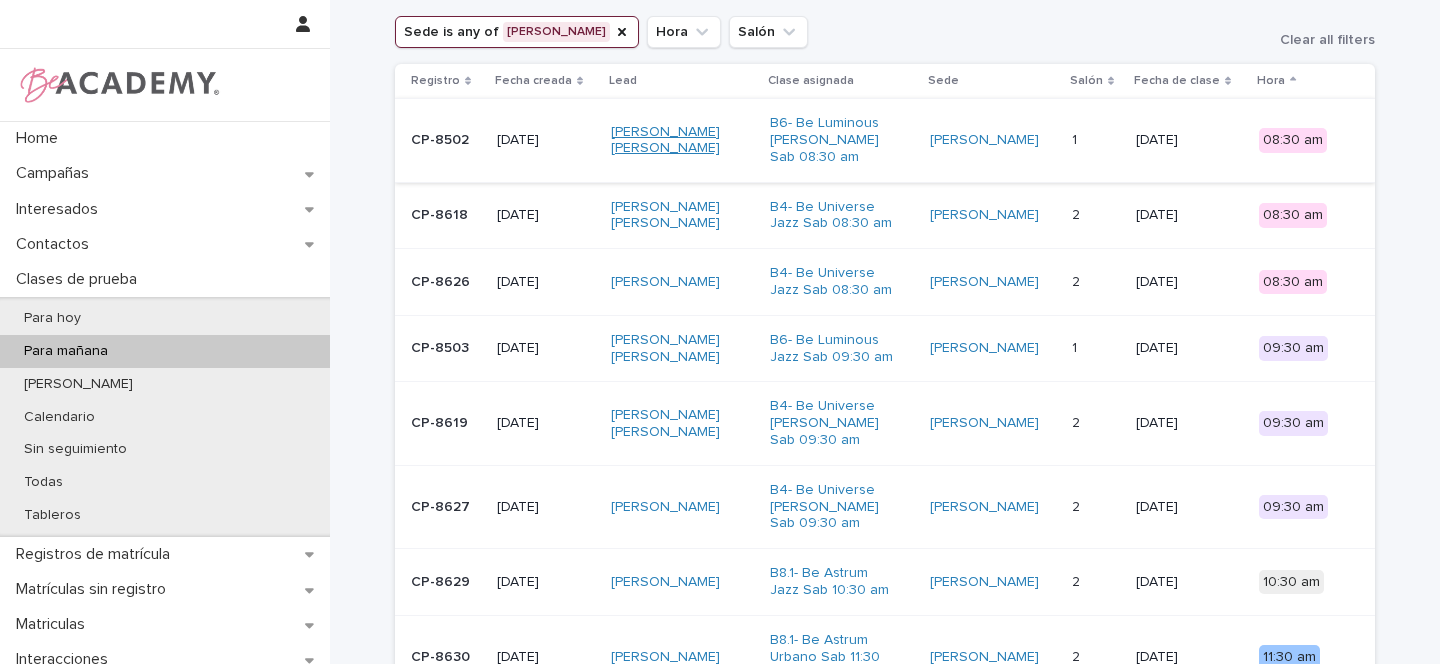 click on "Maria Antonia Rivera Ulloa" at bounding box center [673, 141] 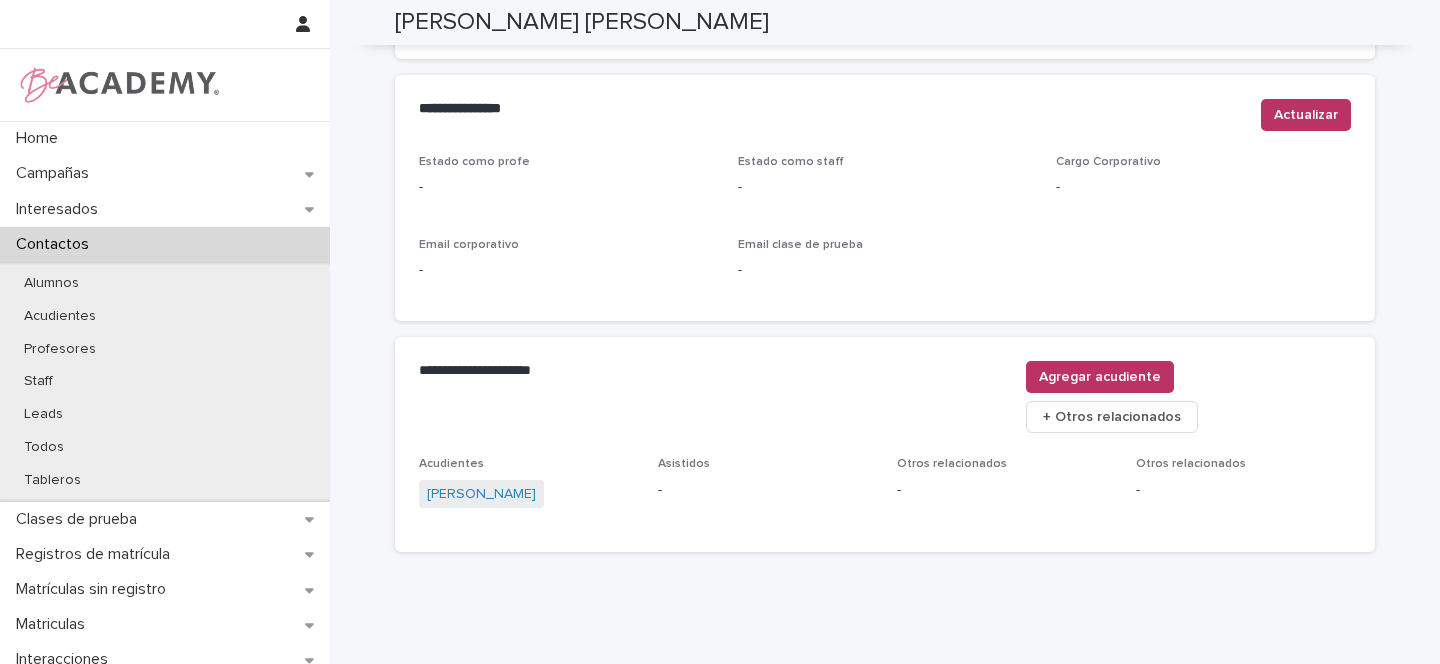 scroll, scrollTop: 0, scrollLeft: 0, axis: both 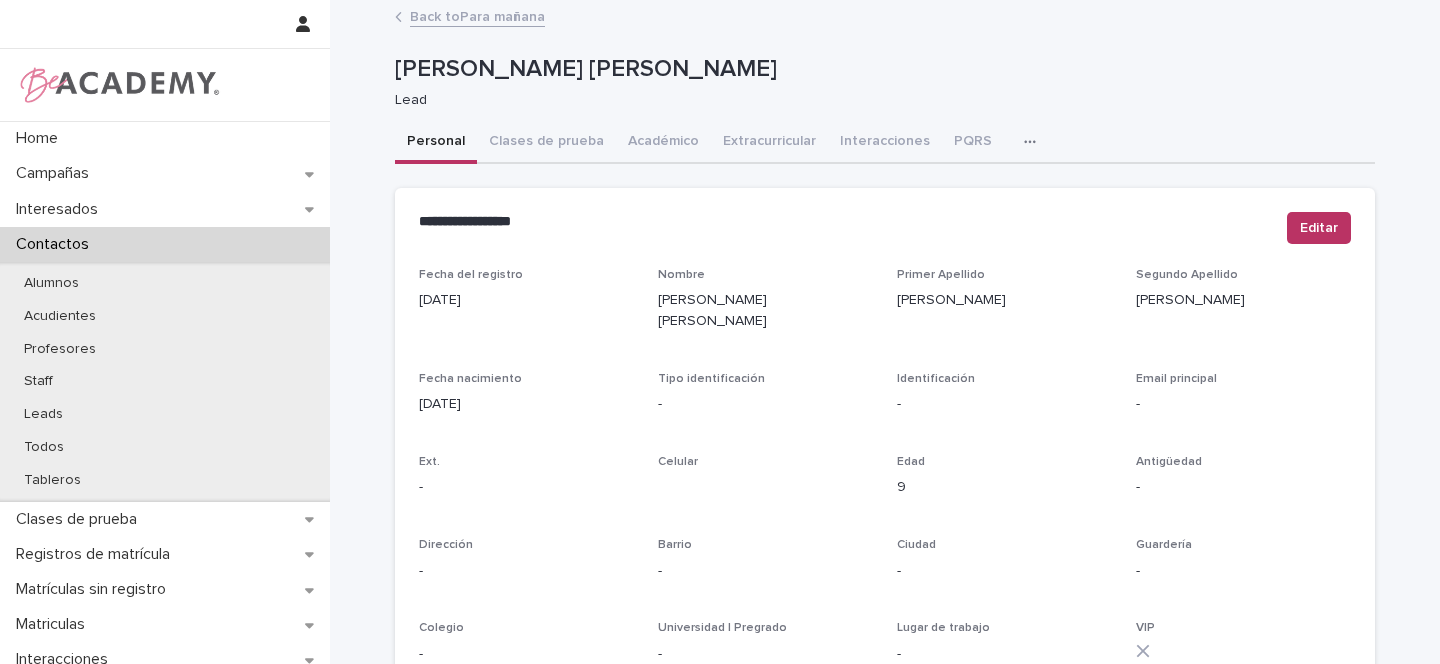 click on "Back to  Para mañana" at bounding box center (477, 15) 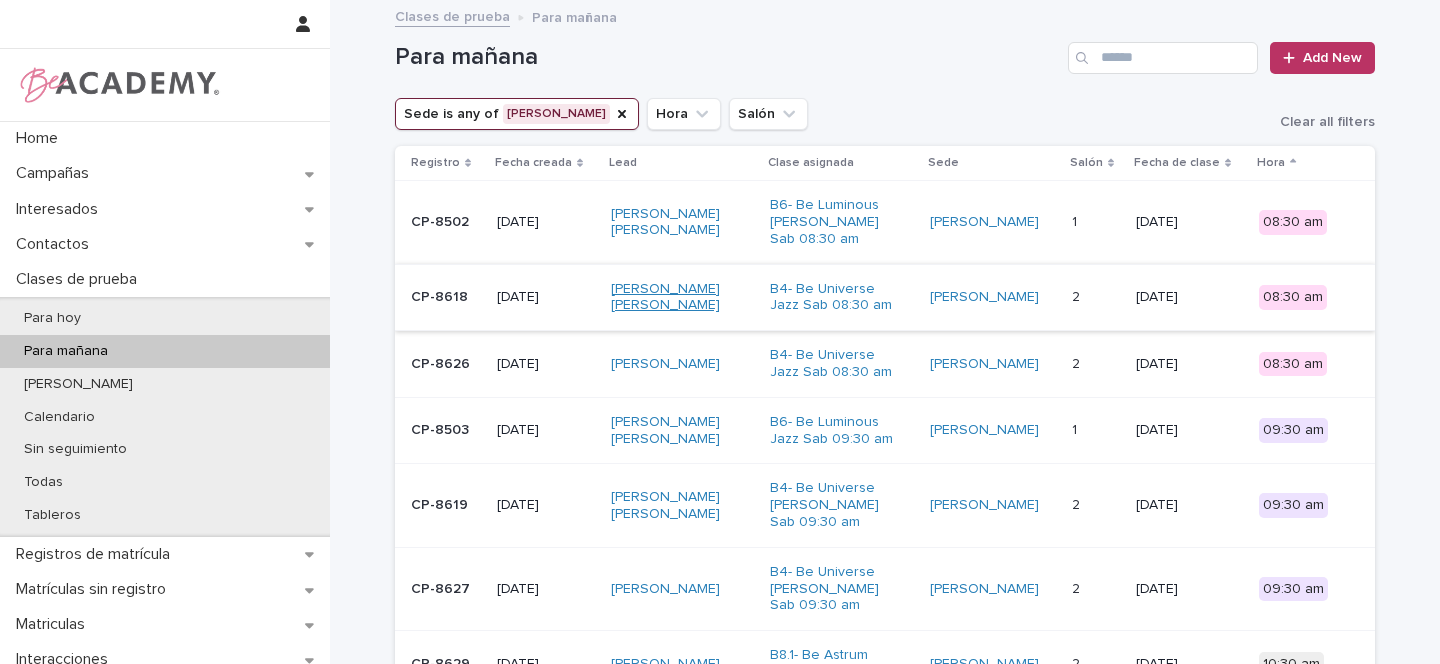click on "Isabella Gomez Baquero" at bounding box center [673, 298] 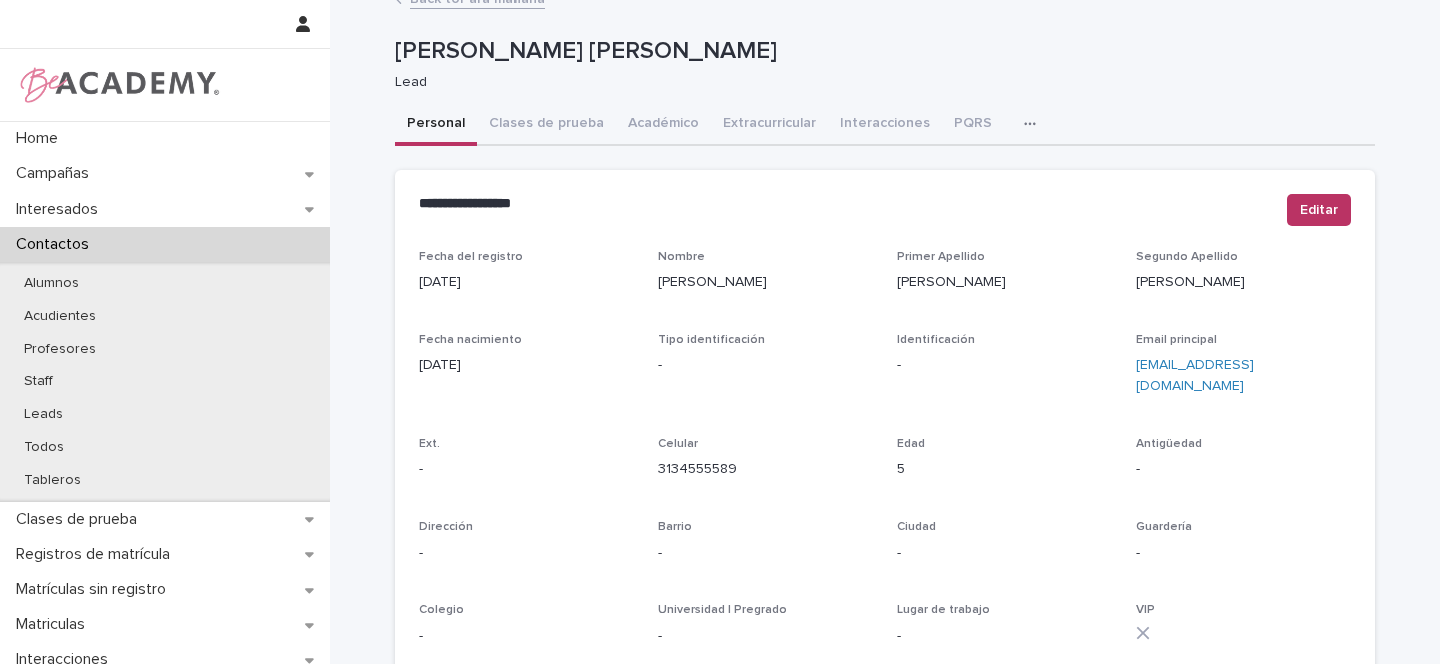 scroll, scrollTop: 0, scrollLeft: 0, axis: both 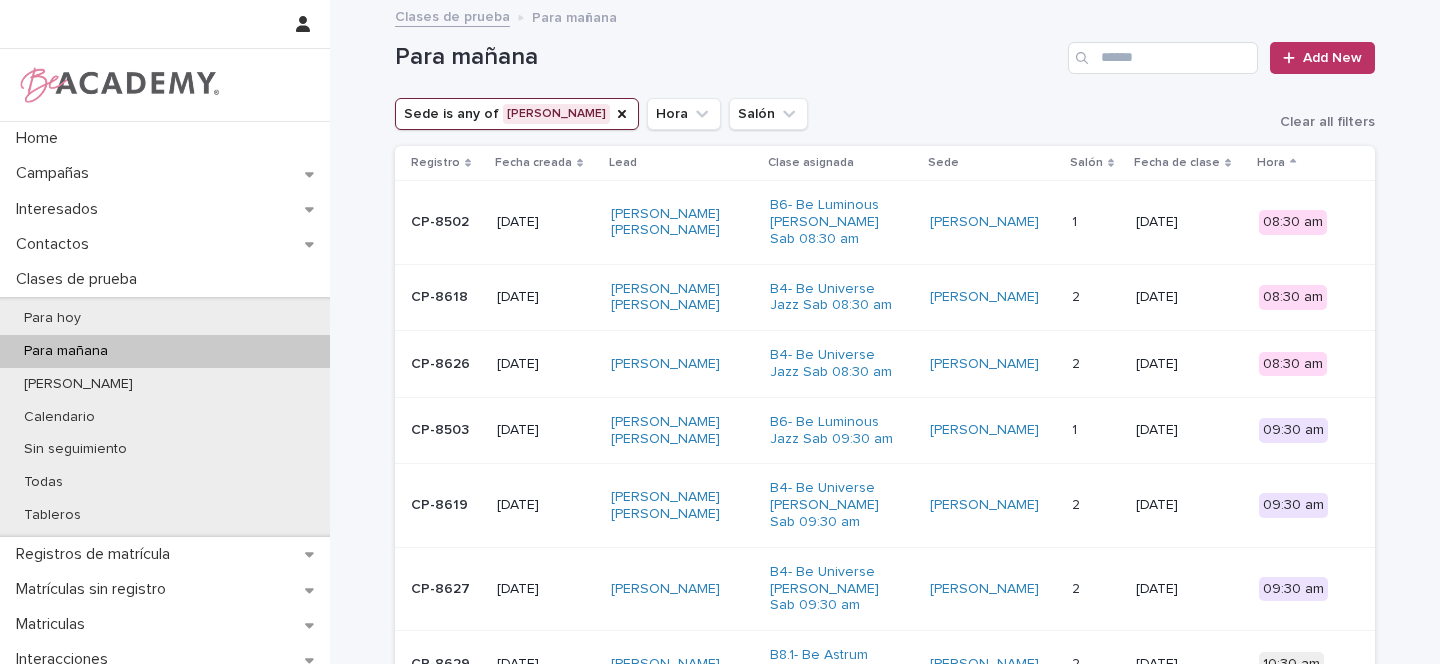 click on "Gabriela Zamudio Avila" at bounding box center (683, 364) 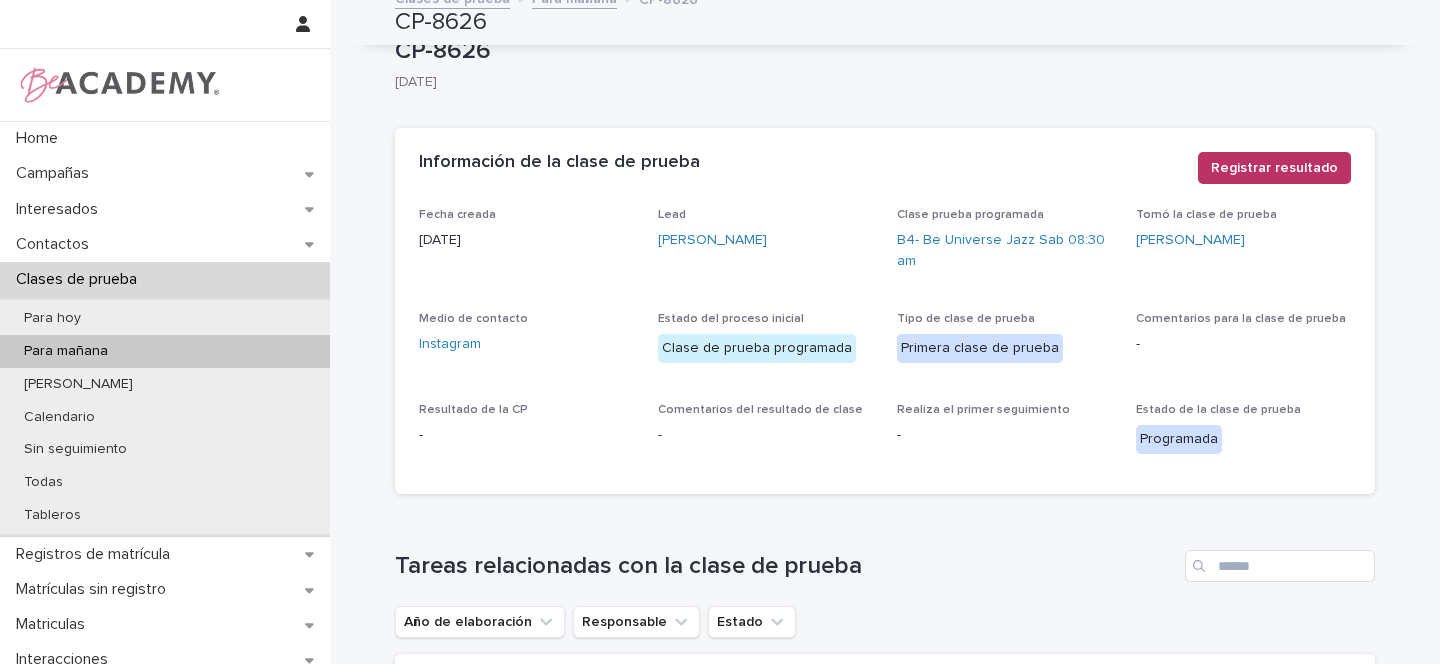 scroll, scrollTop: 0, scrollLeft: 0, axis: both 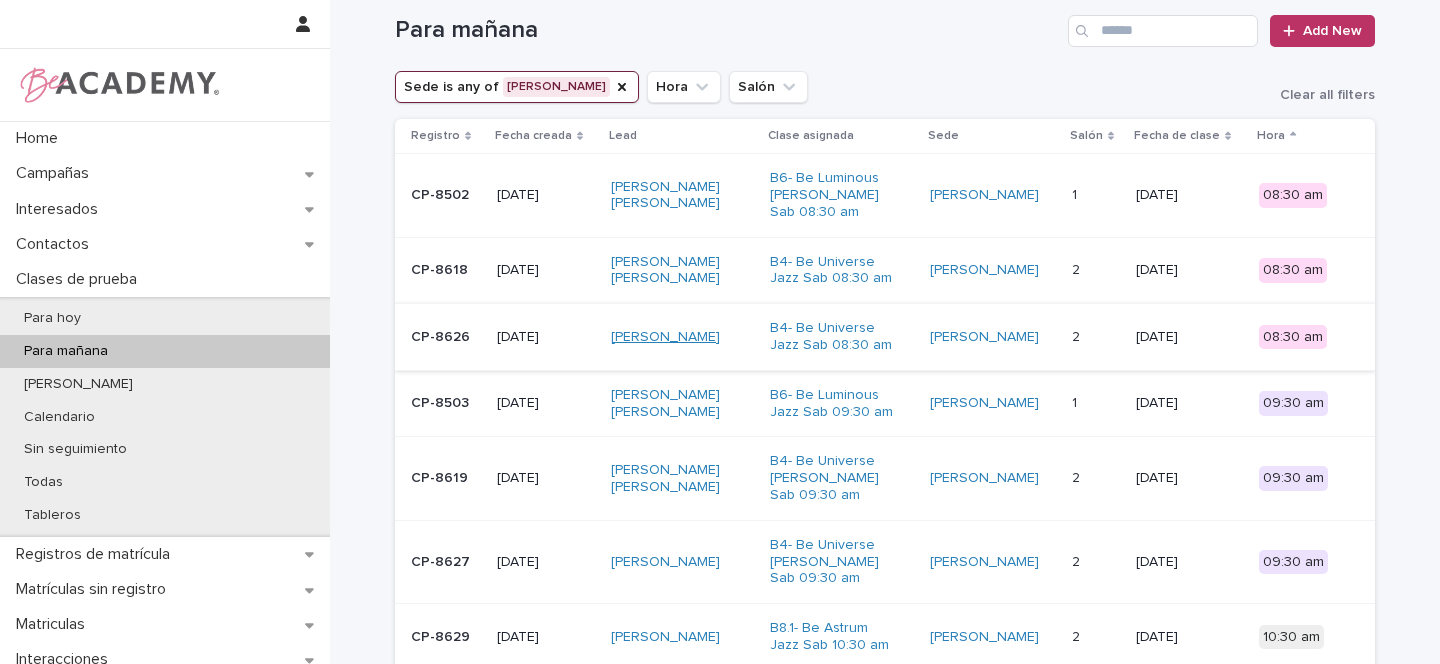 click on "Gabriela Zamudio Avila" at bounding box center (665, 337) 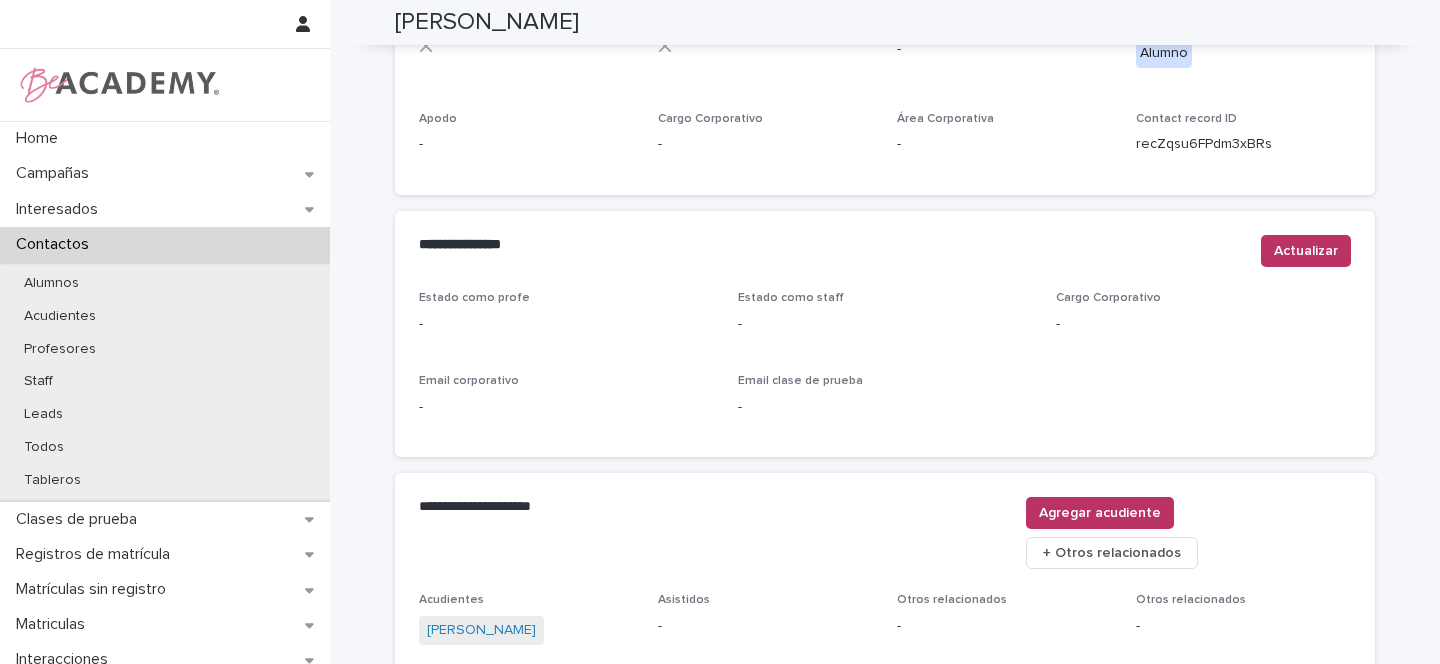 scroll, scrollTop: 0, scrollLeft: 0, axis: both 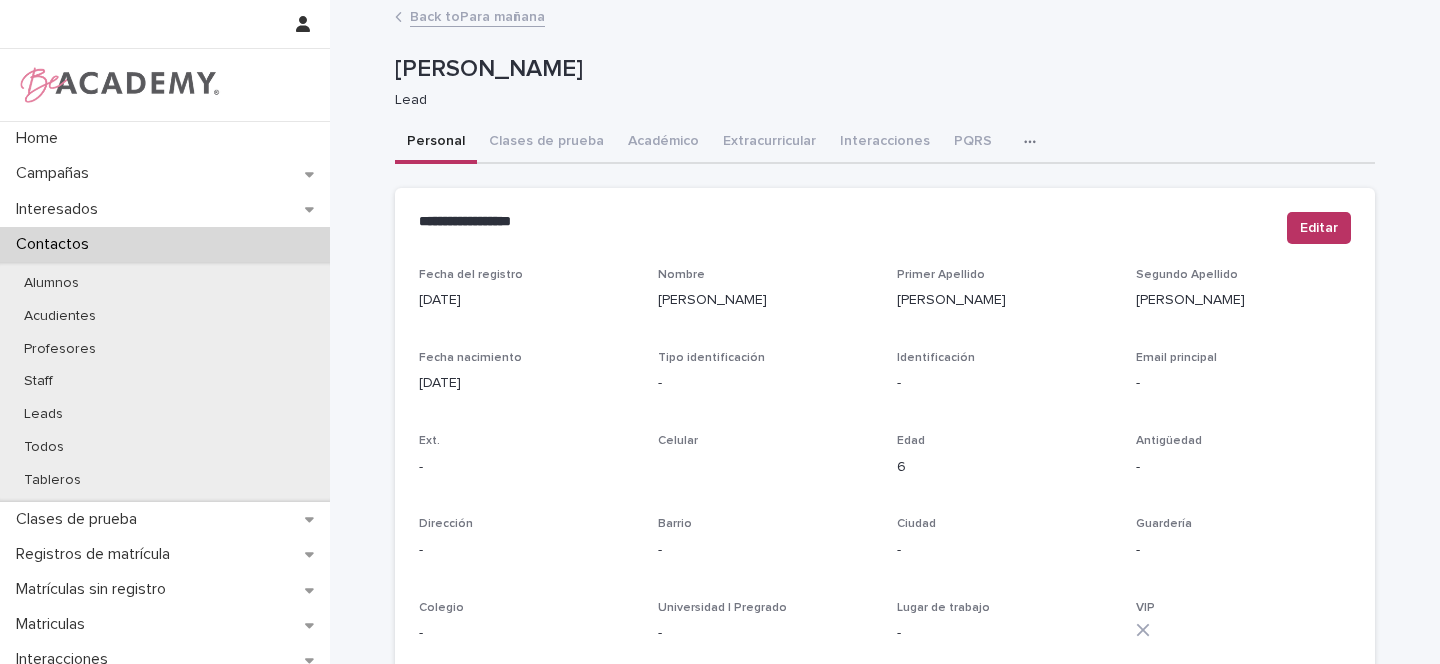 click on "Back to  Para mañana" at bounding box center (477, 15) 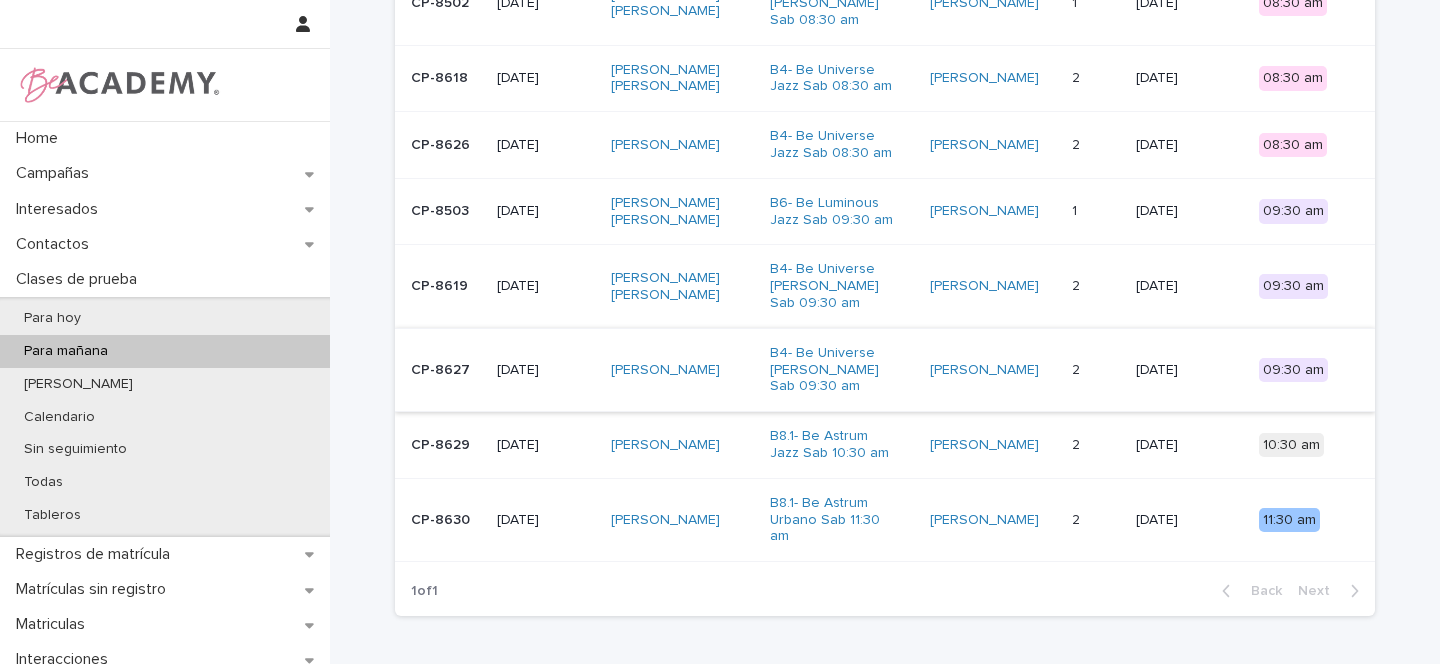 scroll, scrollTop: 226, scrollLeft: 0, axis: vertical 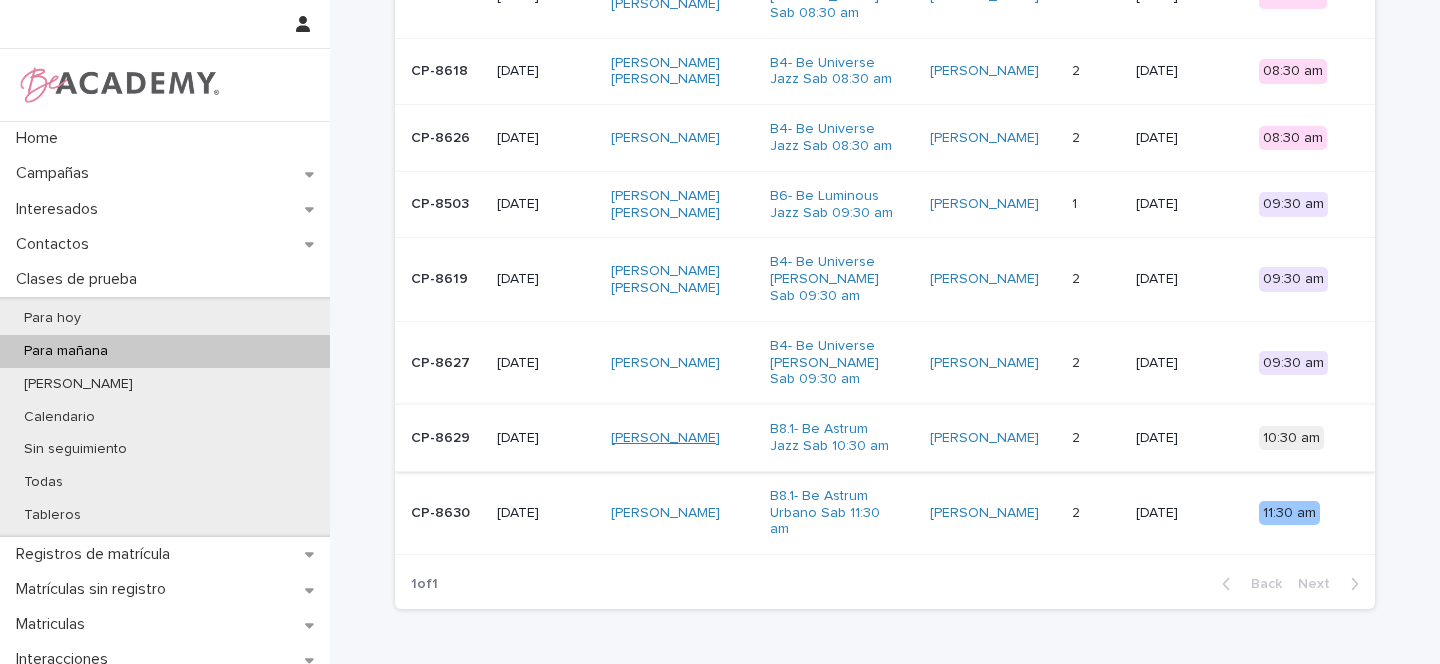click on "Luciana Quintero Lopez" at bounding box center [665, 438] 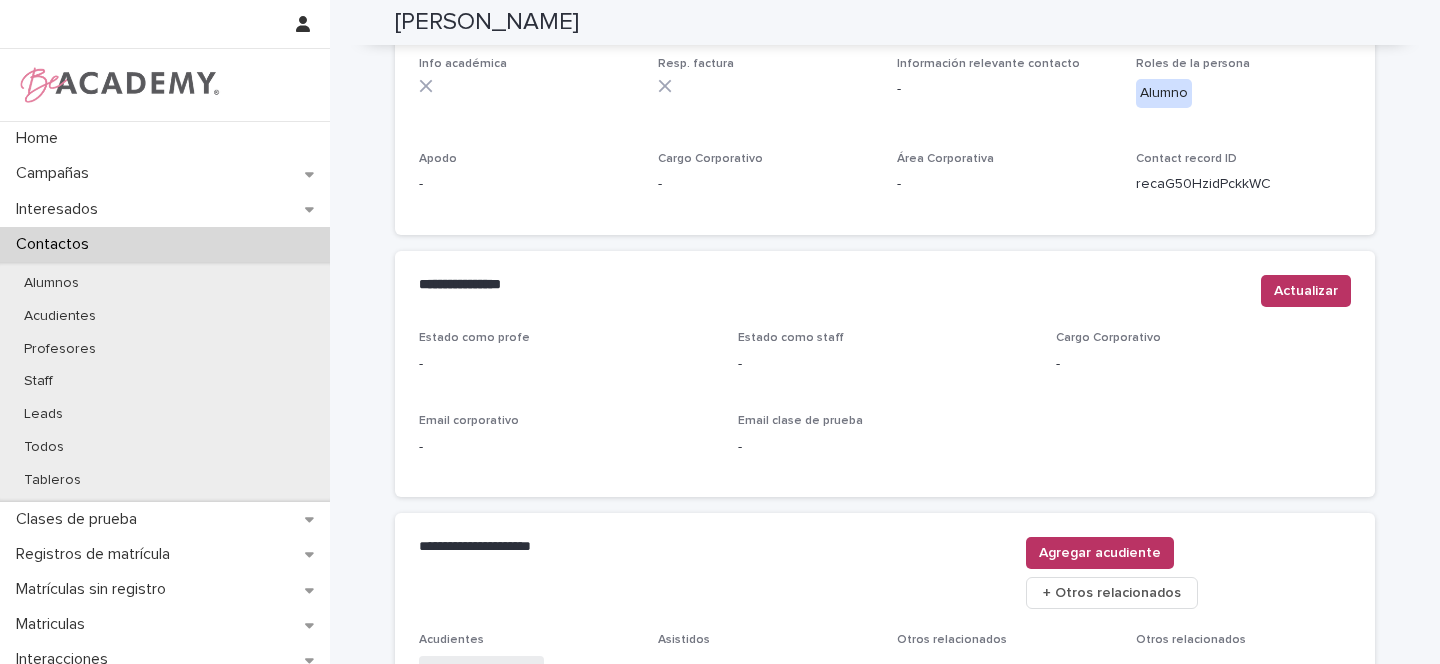 scroll, scrollTop: 824, scrollLeft: 0, axis: vertical 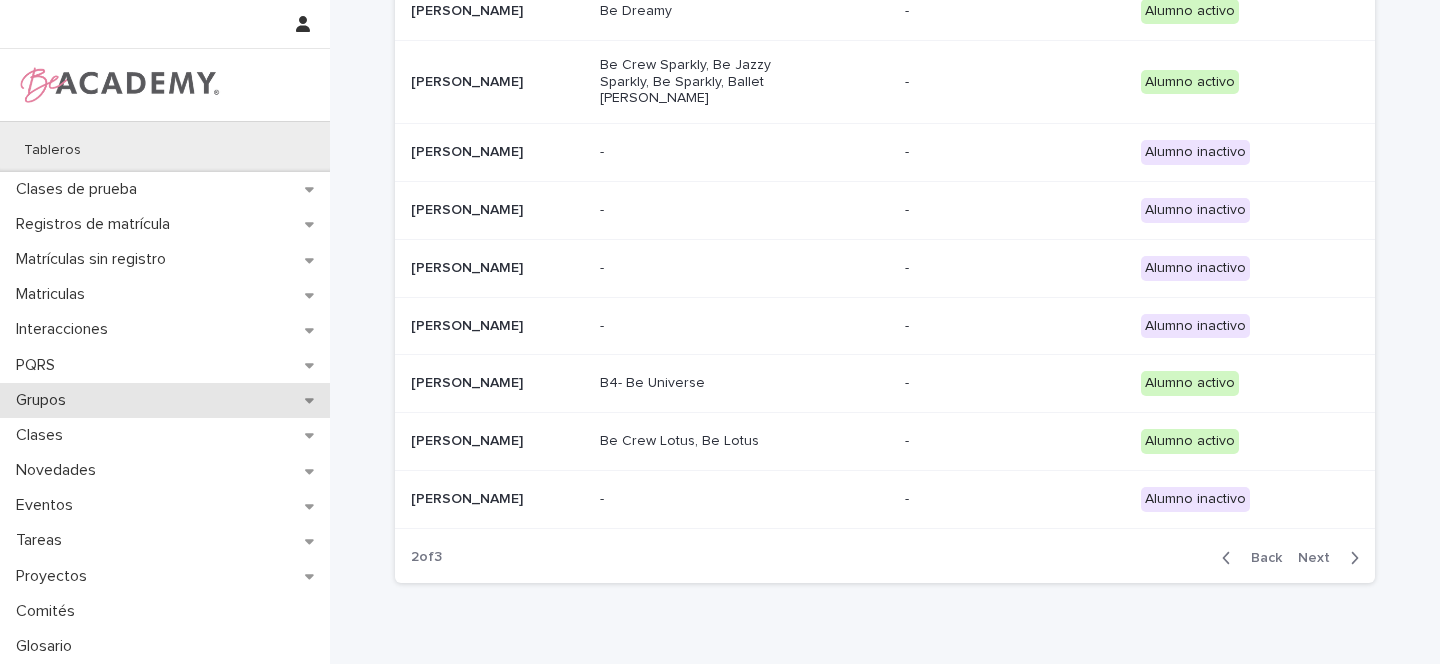 click 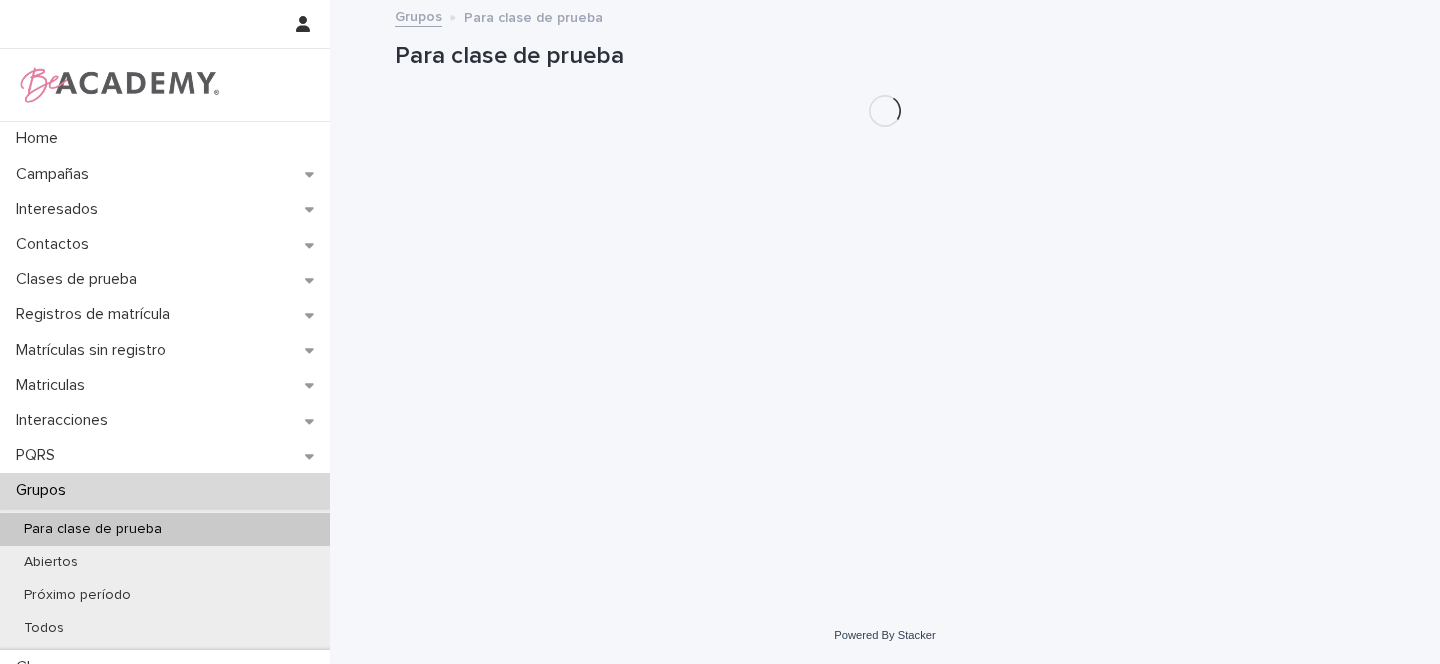 scroll, scrollTop: 0, scrollLeft: 0, axis: both 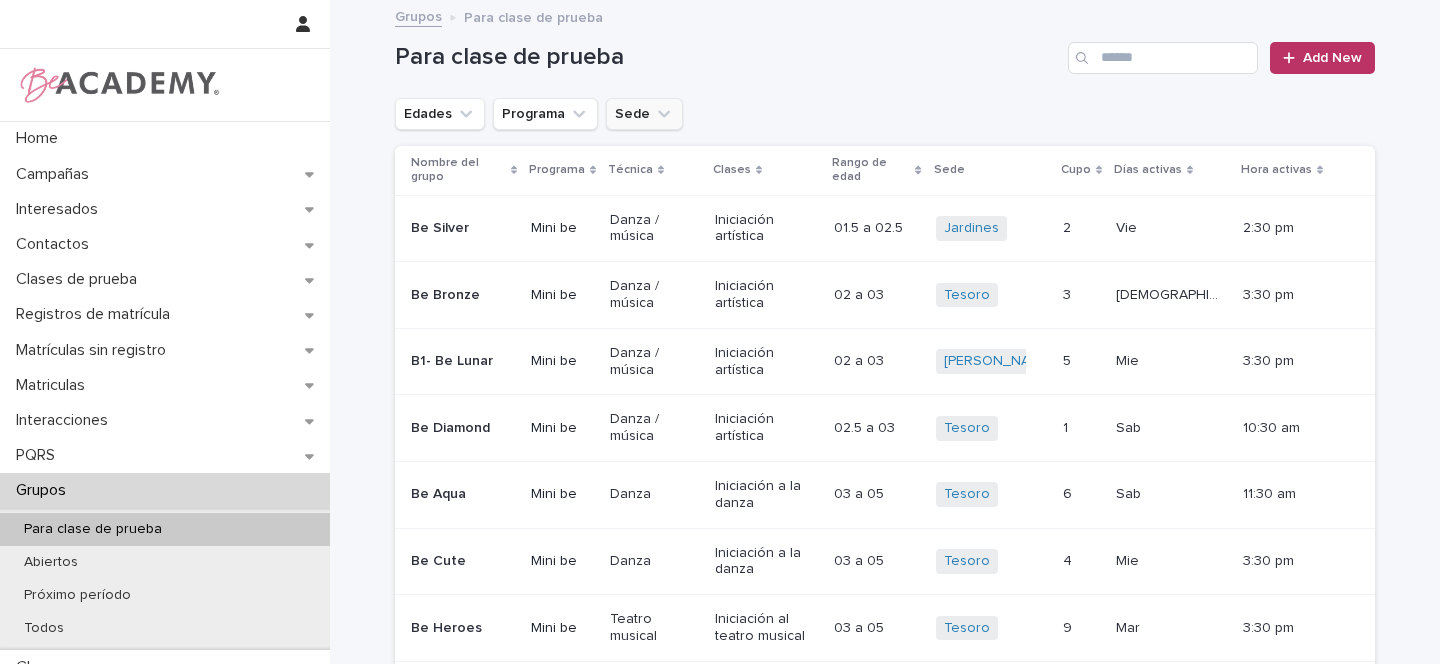 click 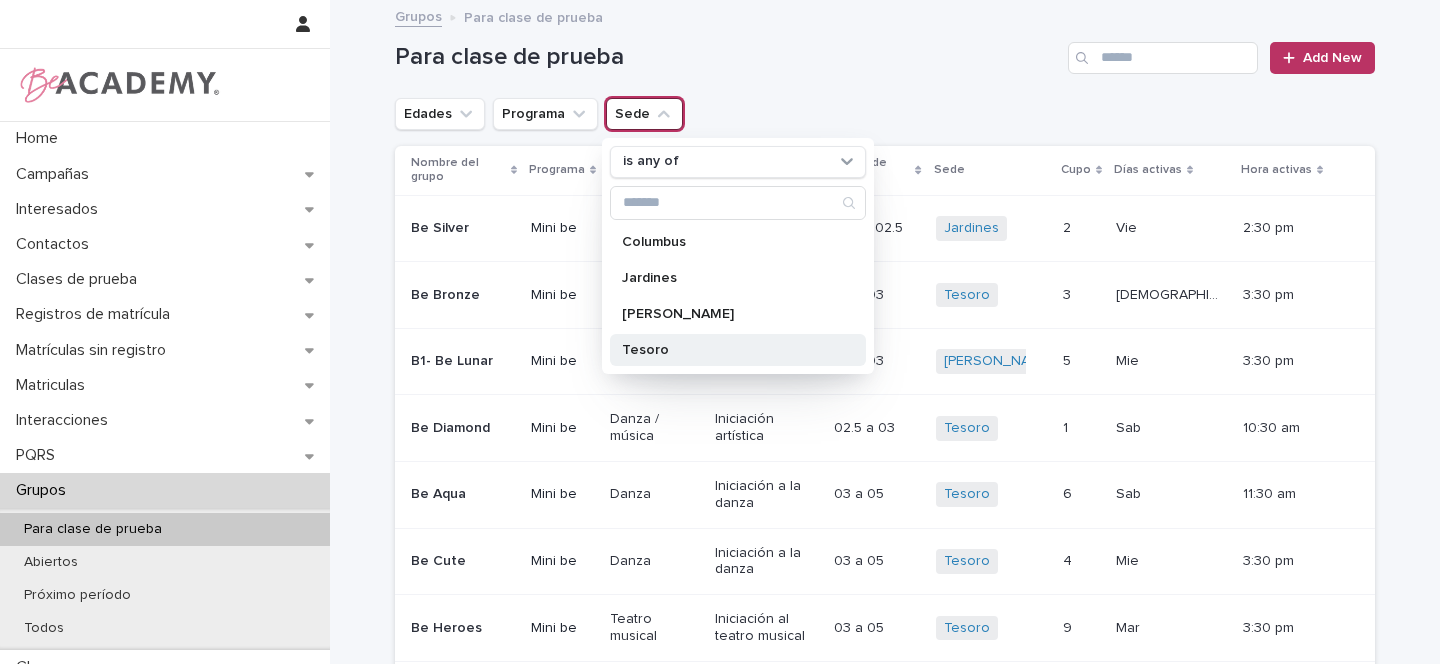 click on "Tesoro" at bounding box center (728, 350) 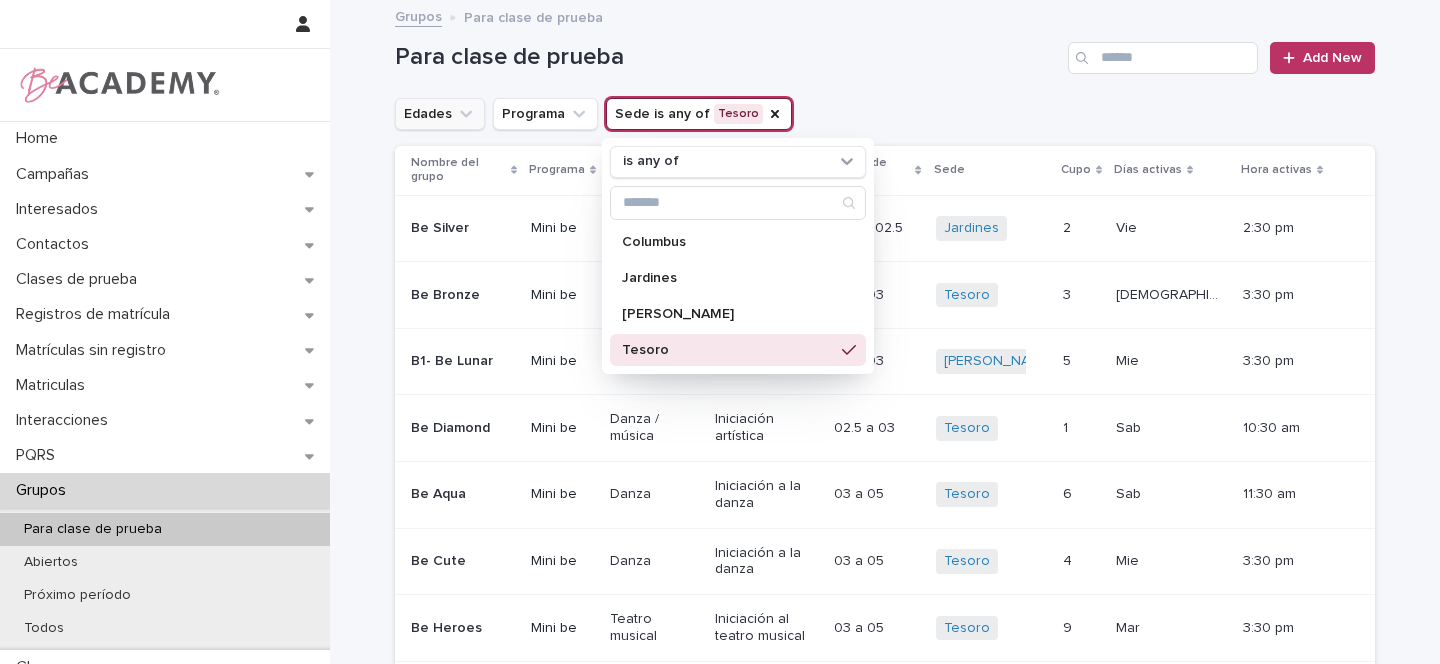 click 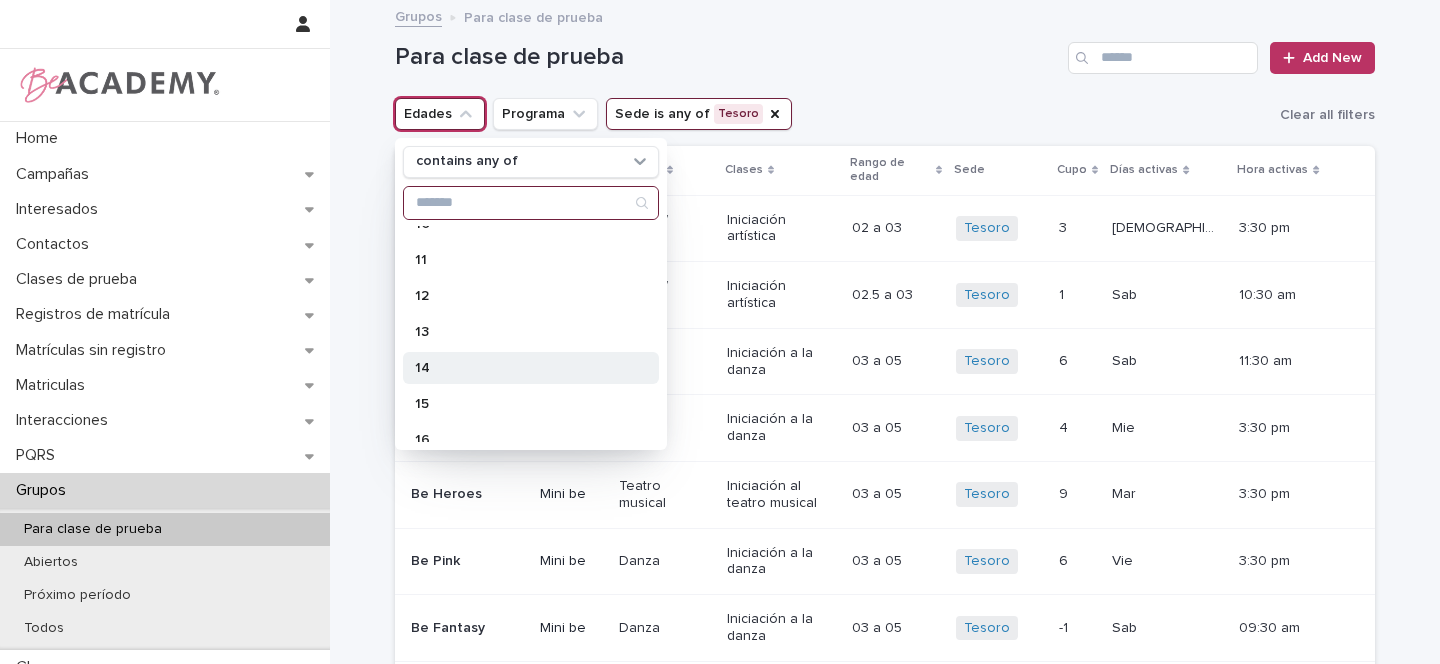 scroll, scrollTop: 428, scrollLeft: 0, axis: vertical 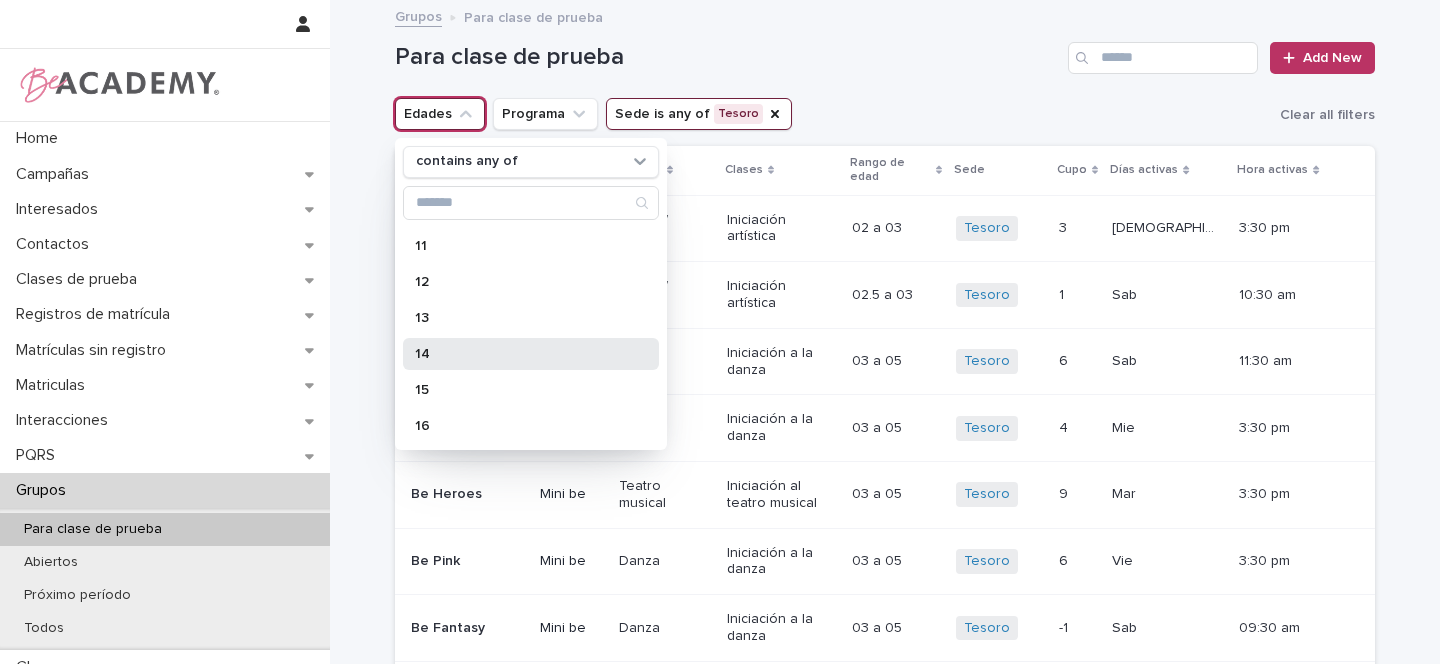 click on "14" at bounding box center (521, 354) 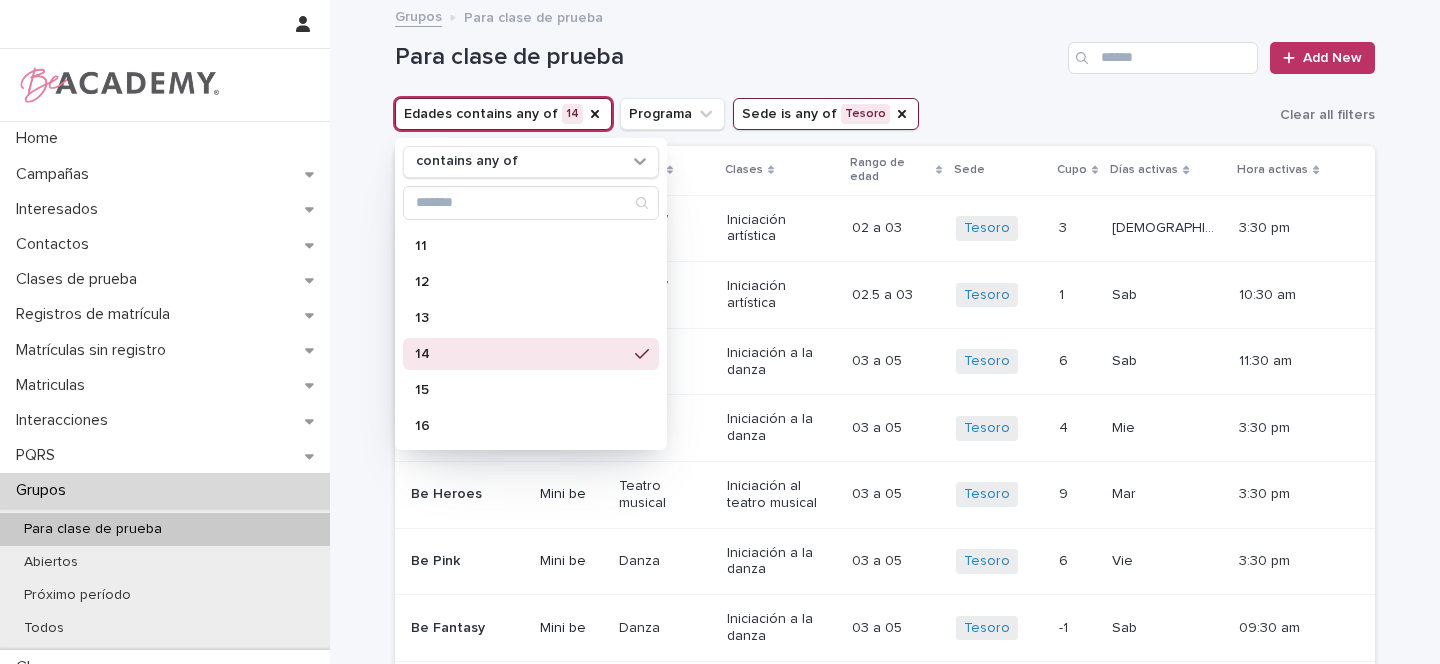 click on "Para clase de prueba Add New" at bounding box center [885, 50] 